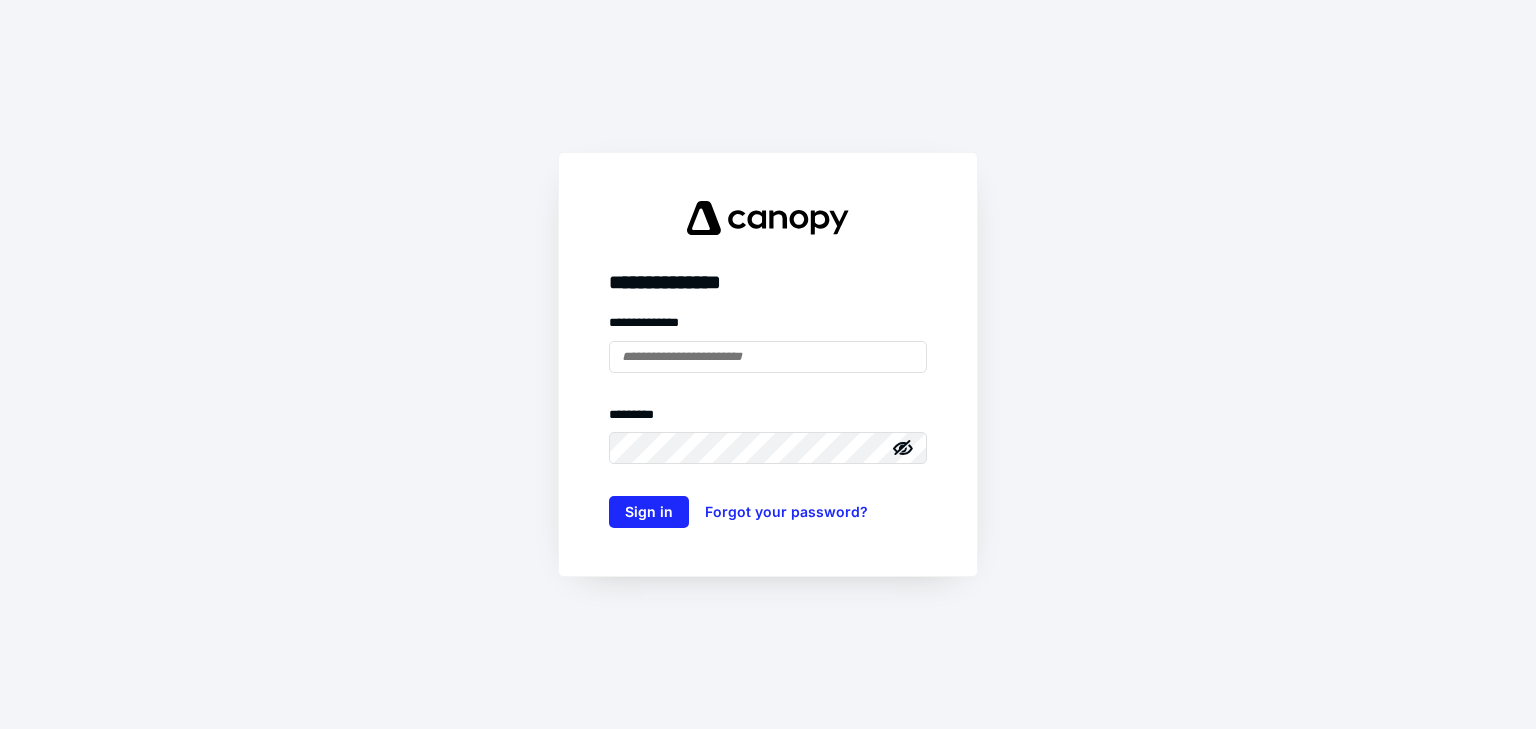 scroll, scrollTop: 0, scrollLeft: 0, axis: both 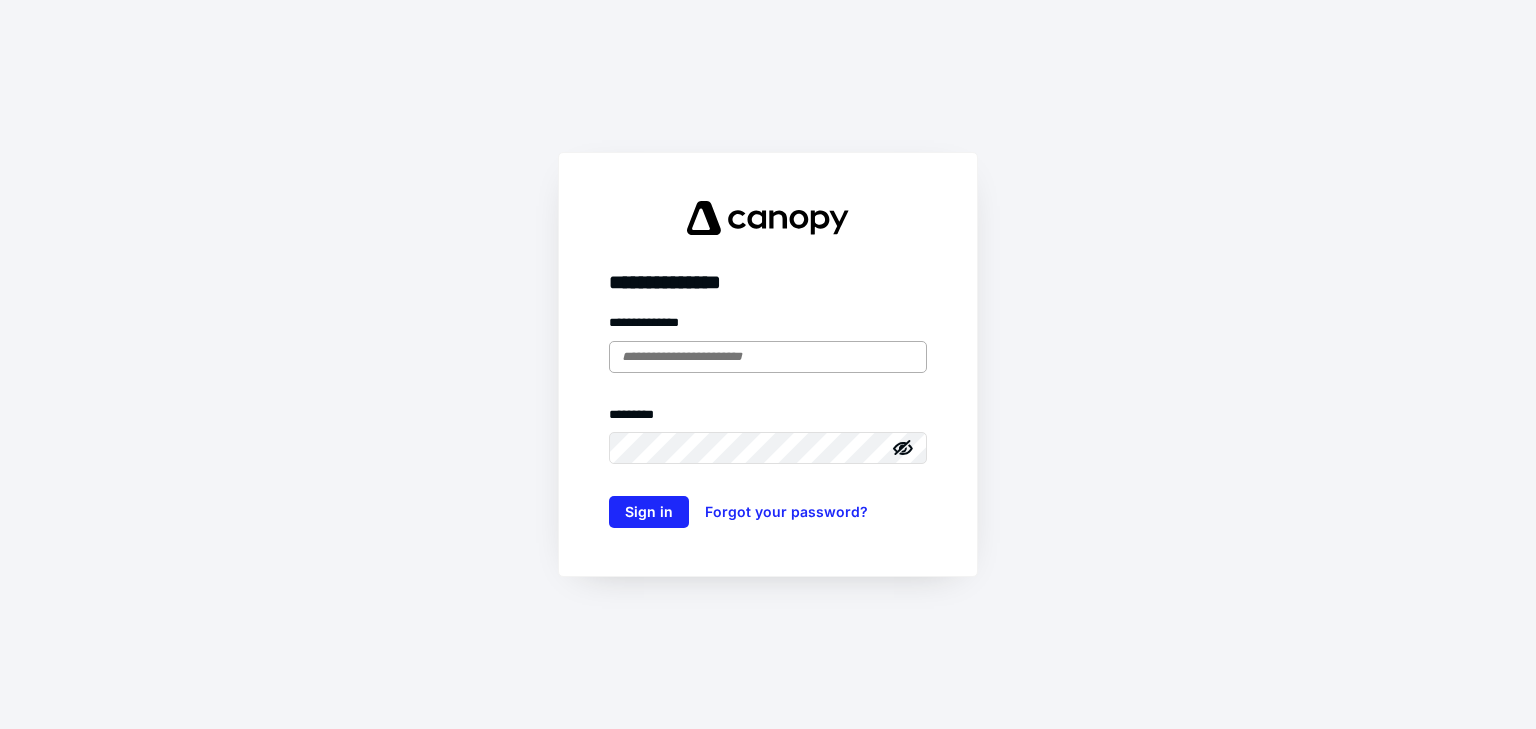 type on "**********" 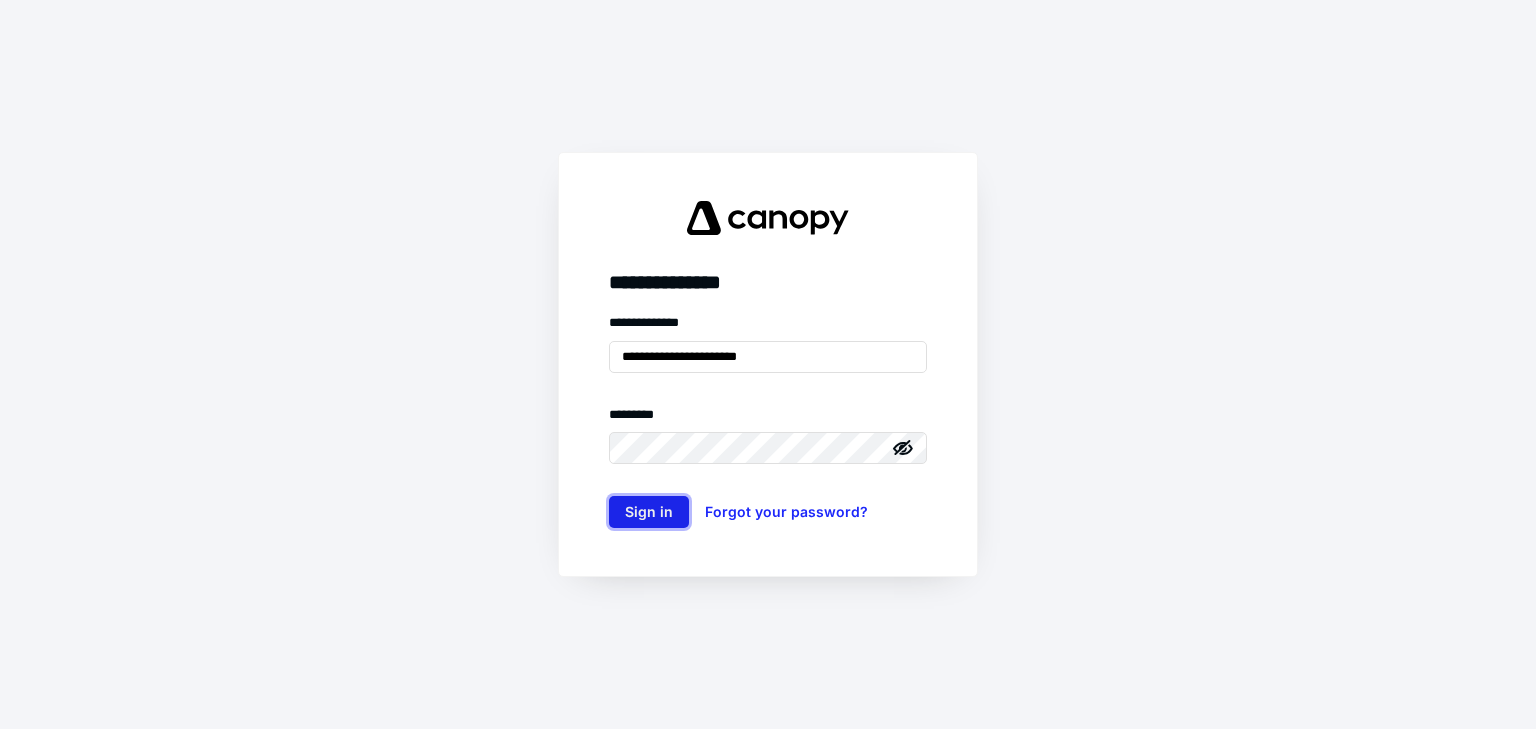 click on "Sign in" at bounding box center (649, 512) 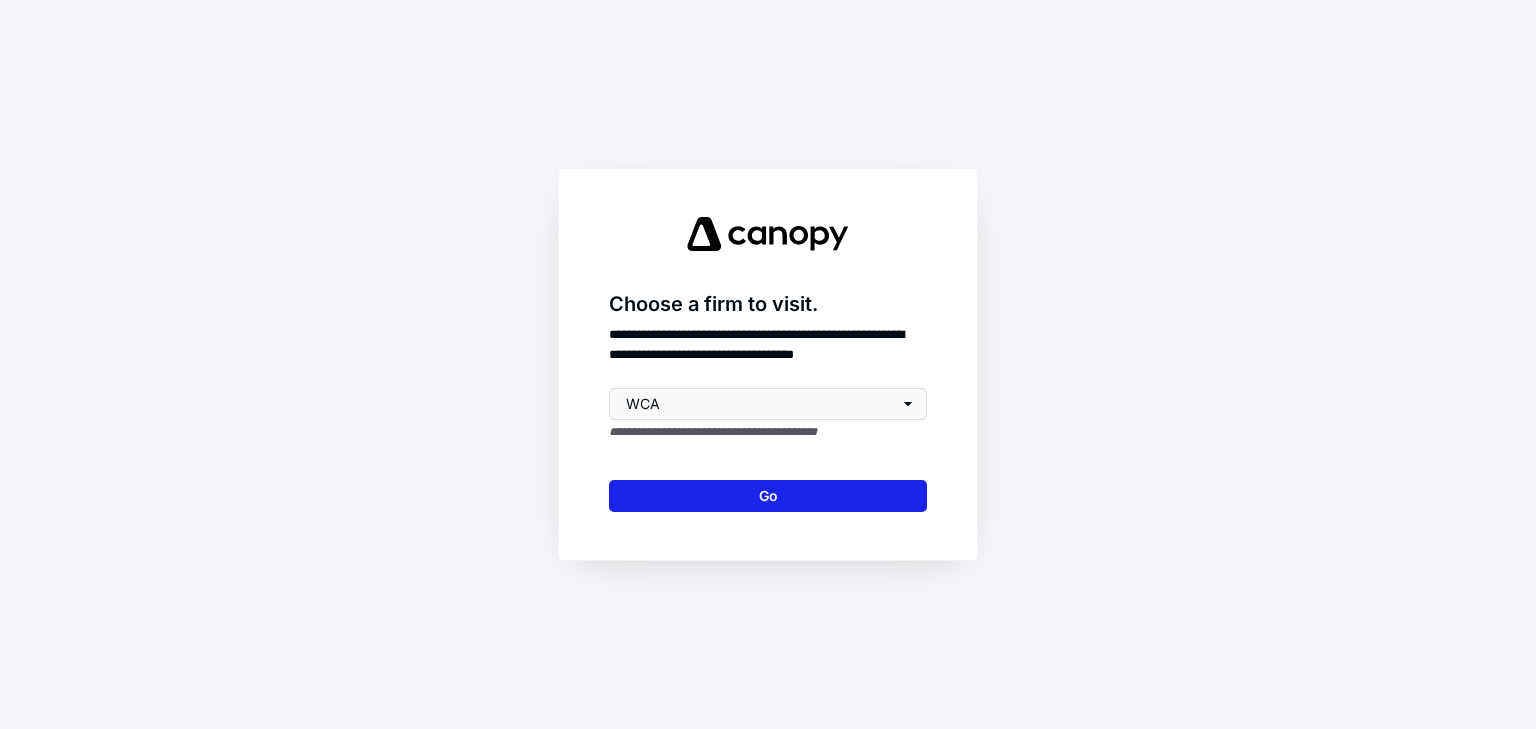 click on "Go" at bounding box center (768, 496) 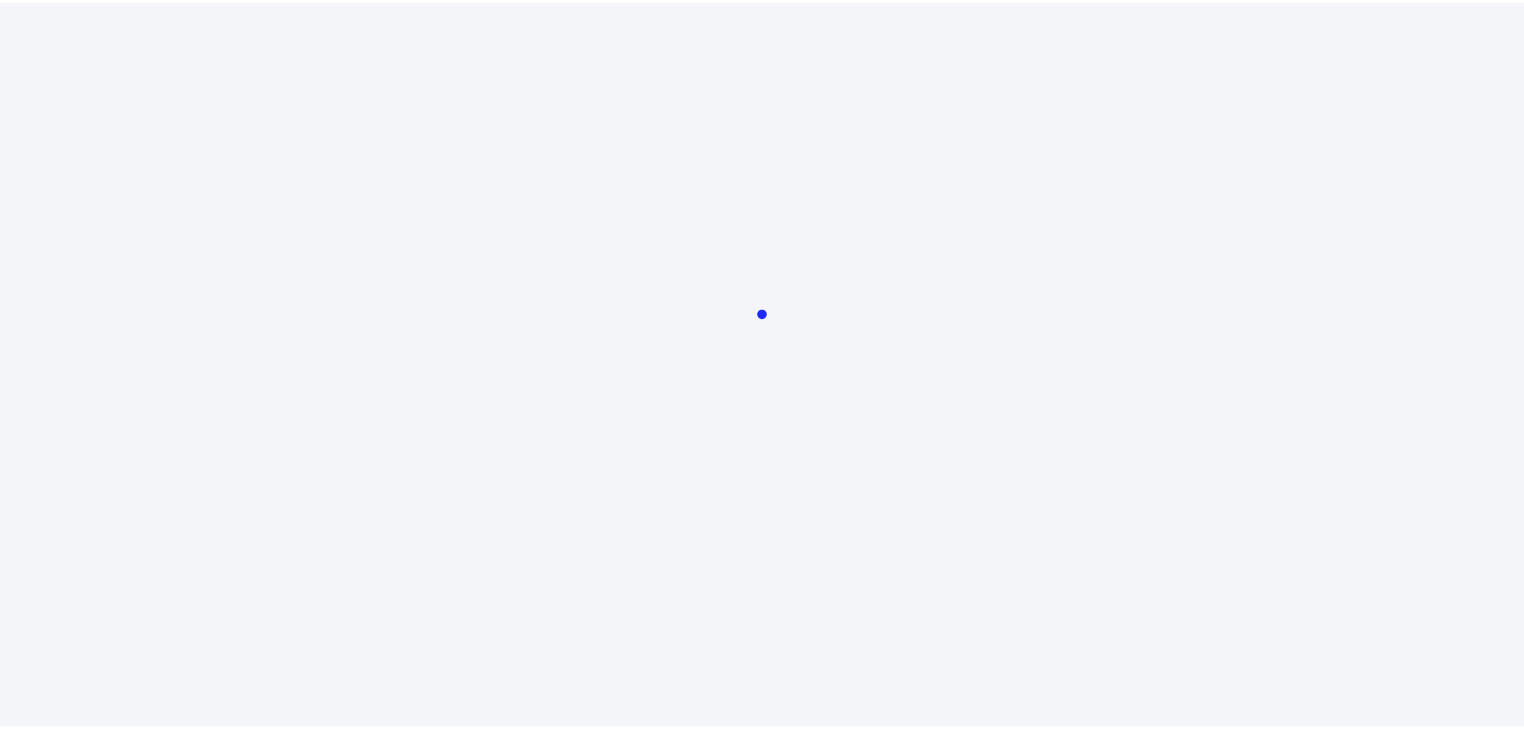 scroll, scrollTop: 0, scrollLeft: 0, axis: both 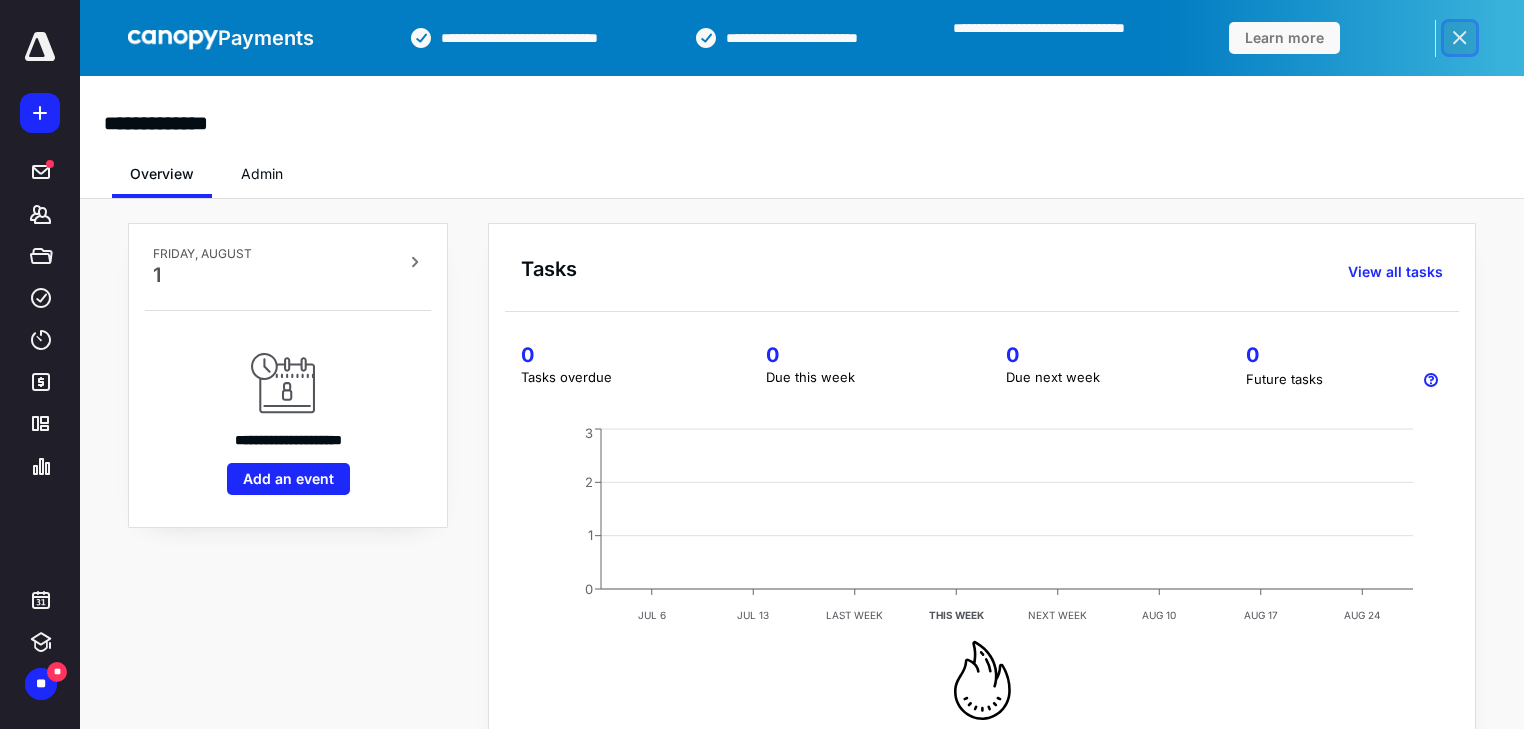 click at bounding box center [1460, 38] 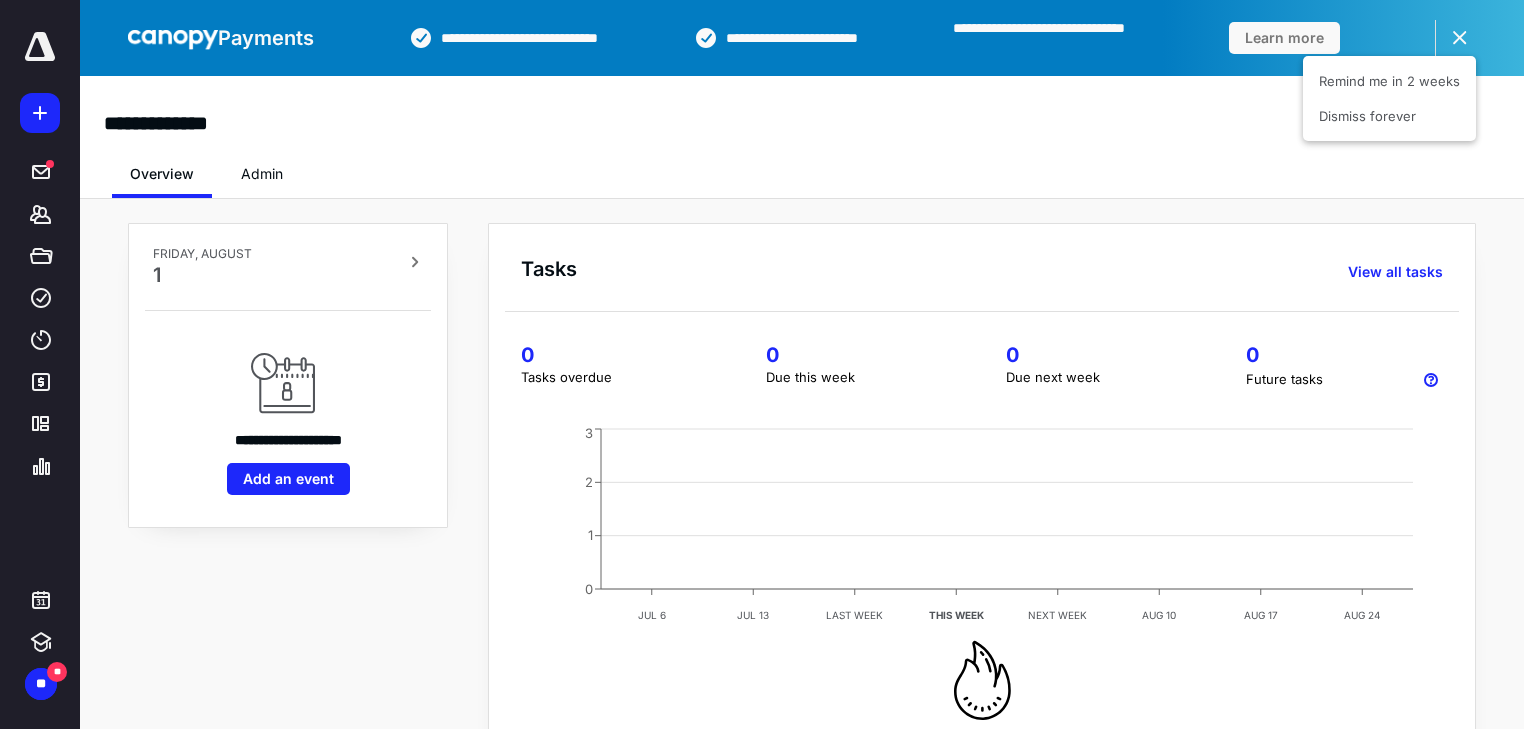click on "**********" at bounding box center (802, 107) 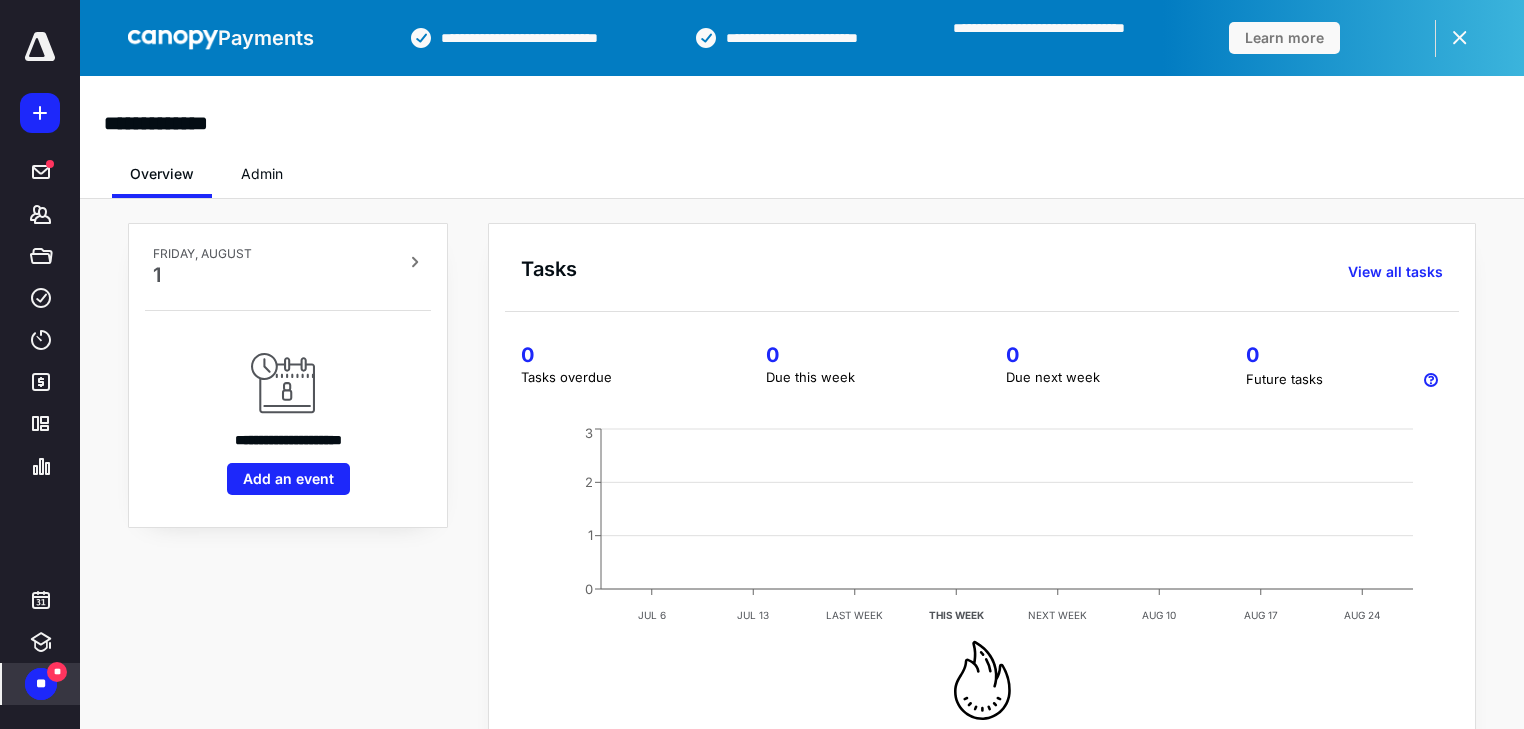 click on "**" at bounding box center [41, 684] 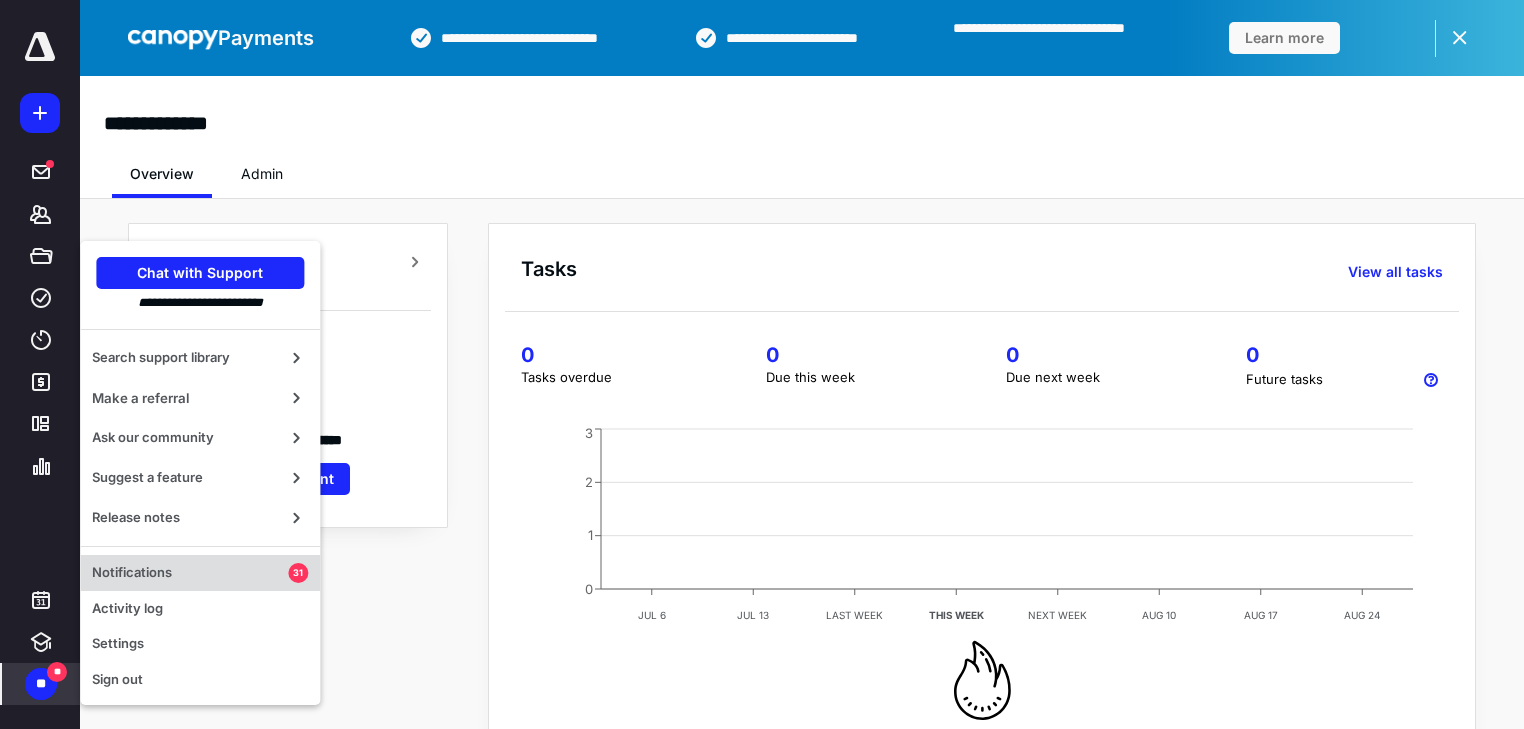 click on "Notifications" at bounding box center [190, 573] 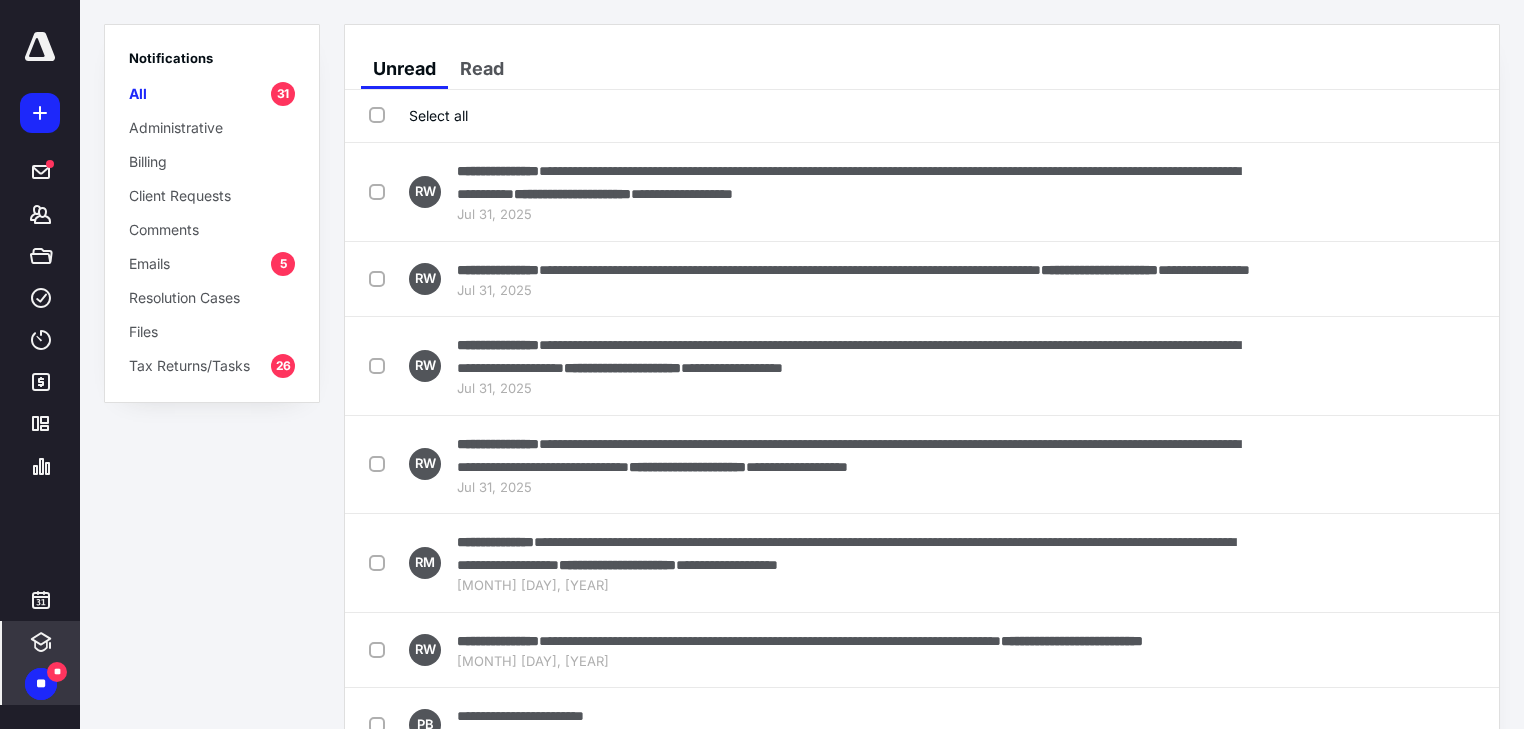 click 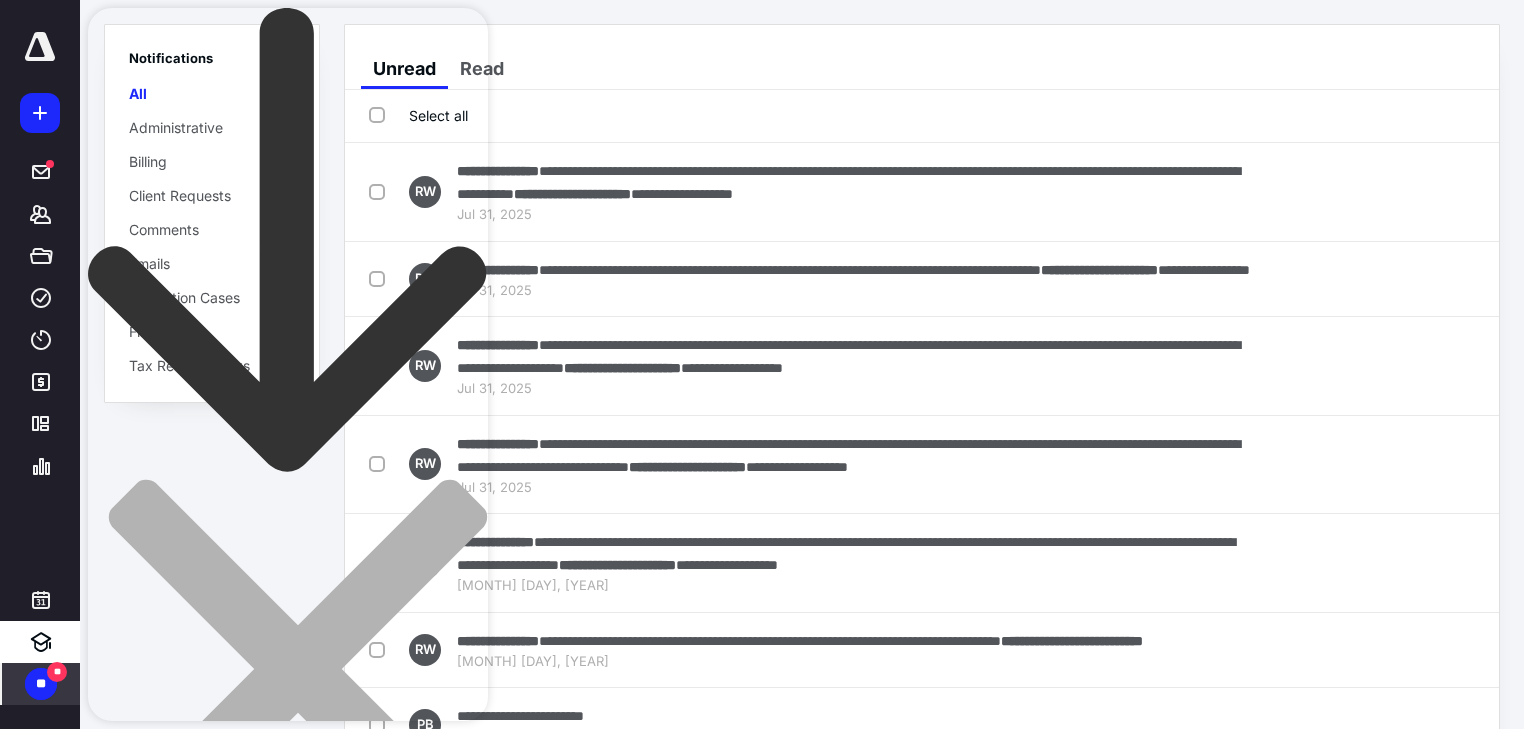 click at bounding box center [288, 905] 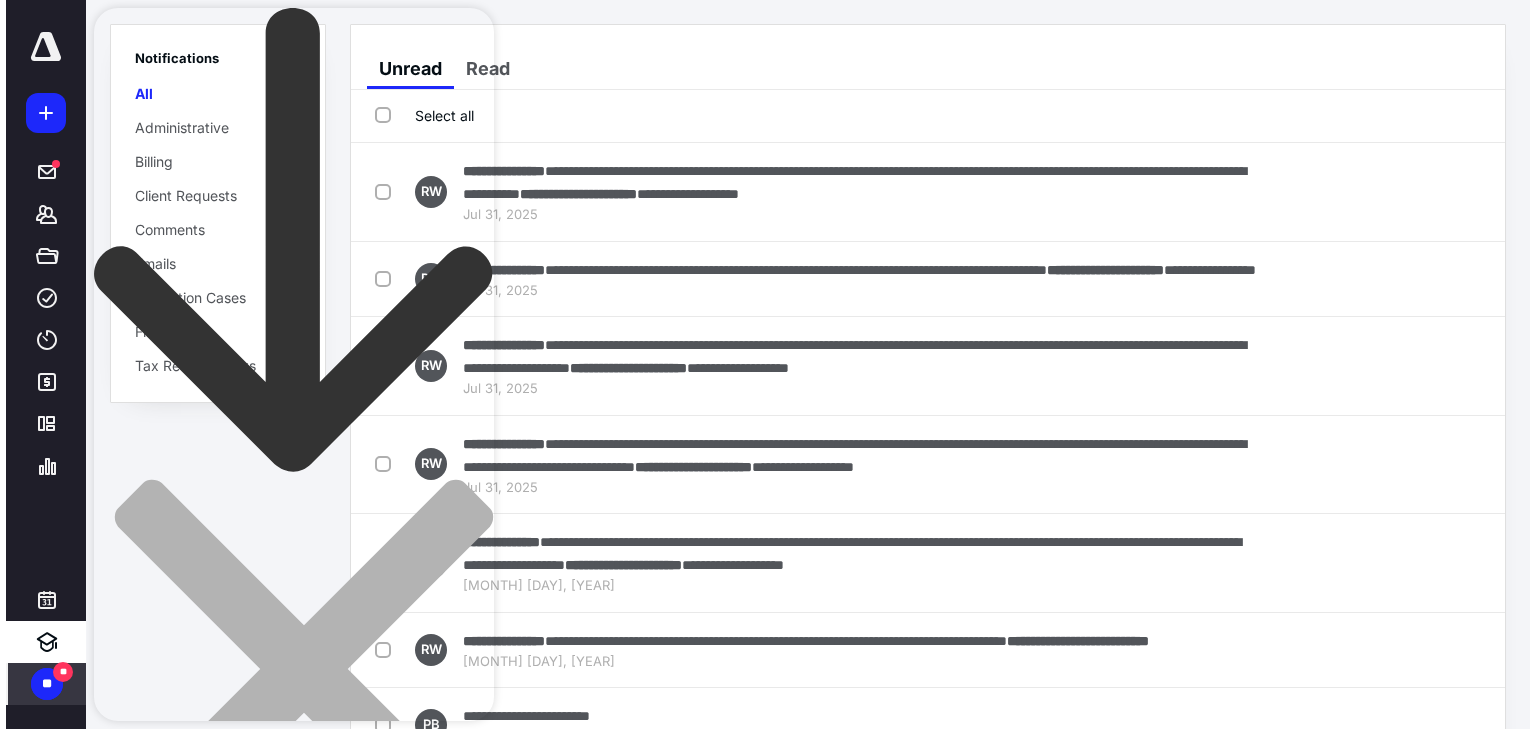scroll, scrollTop: 160, scrollLeft: 0, axis: vertical 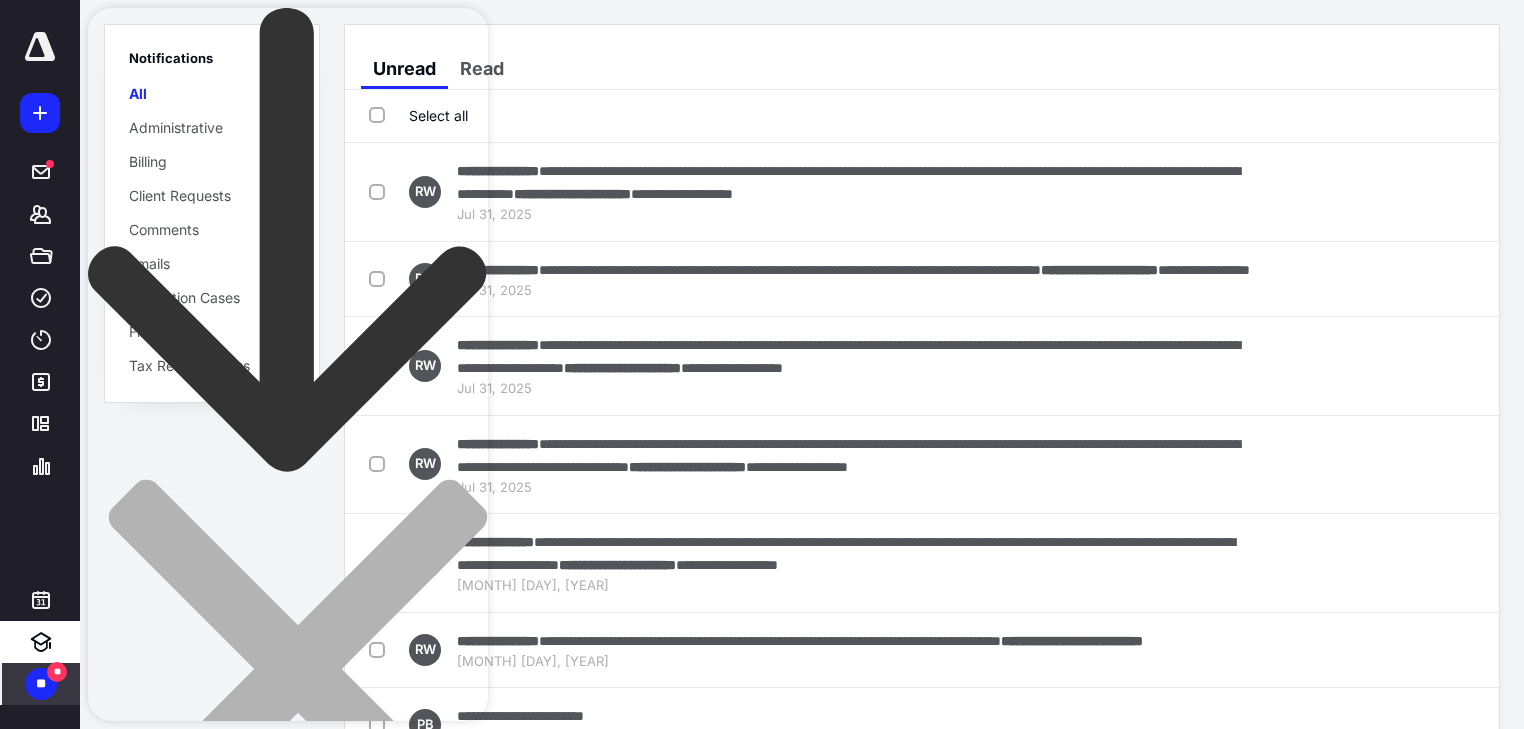 type on "**********" 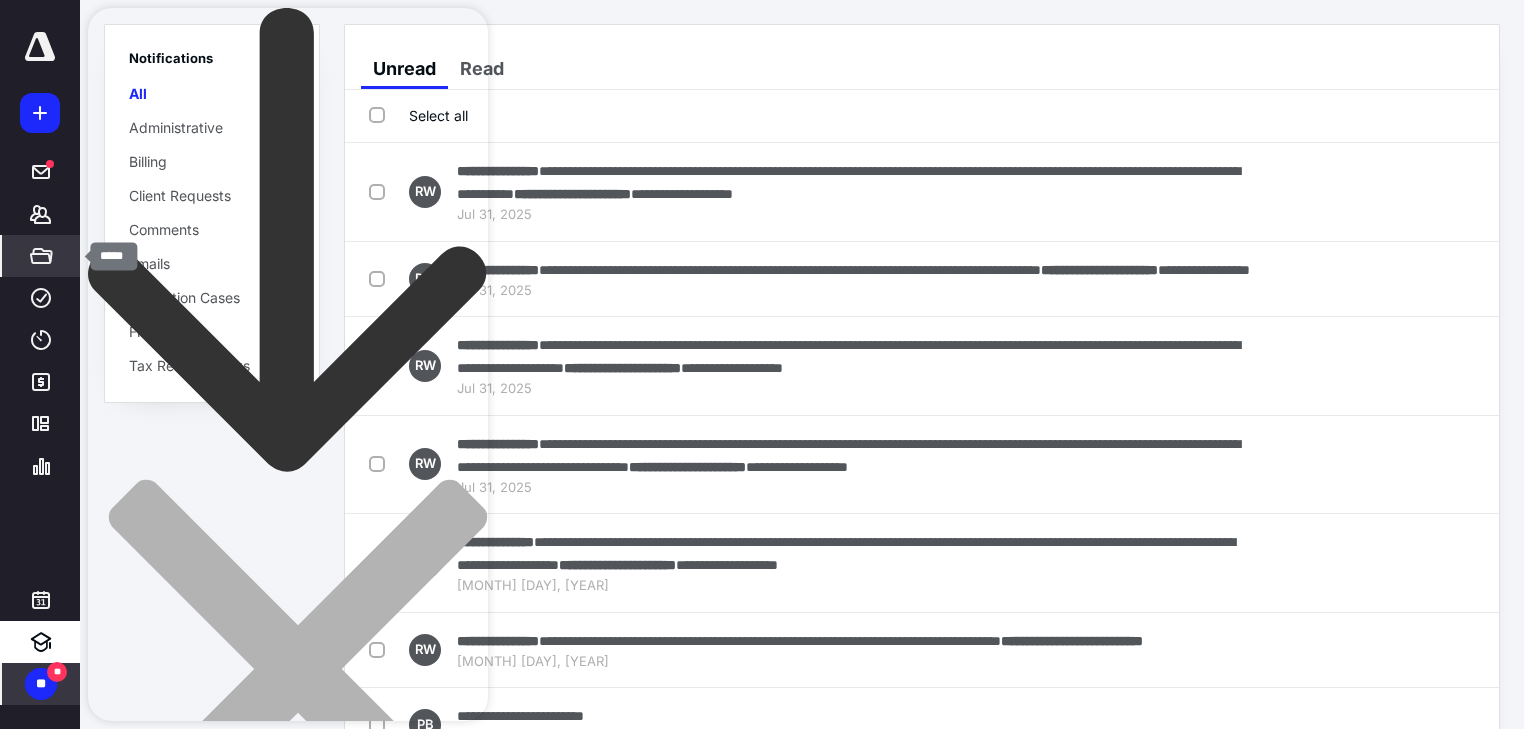 click 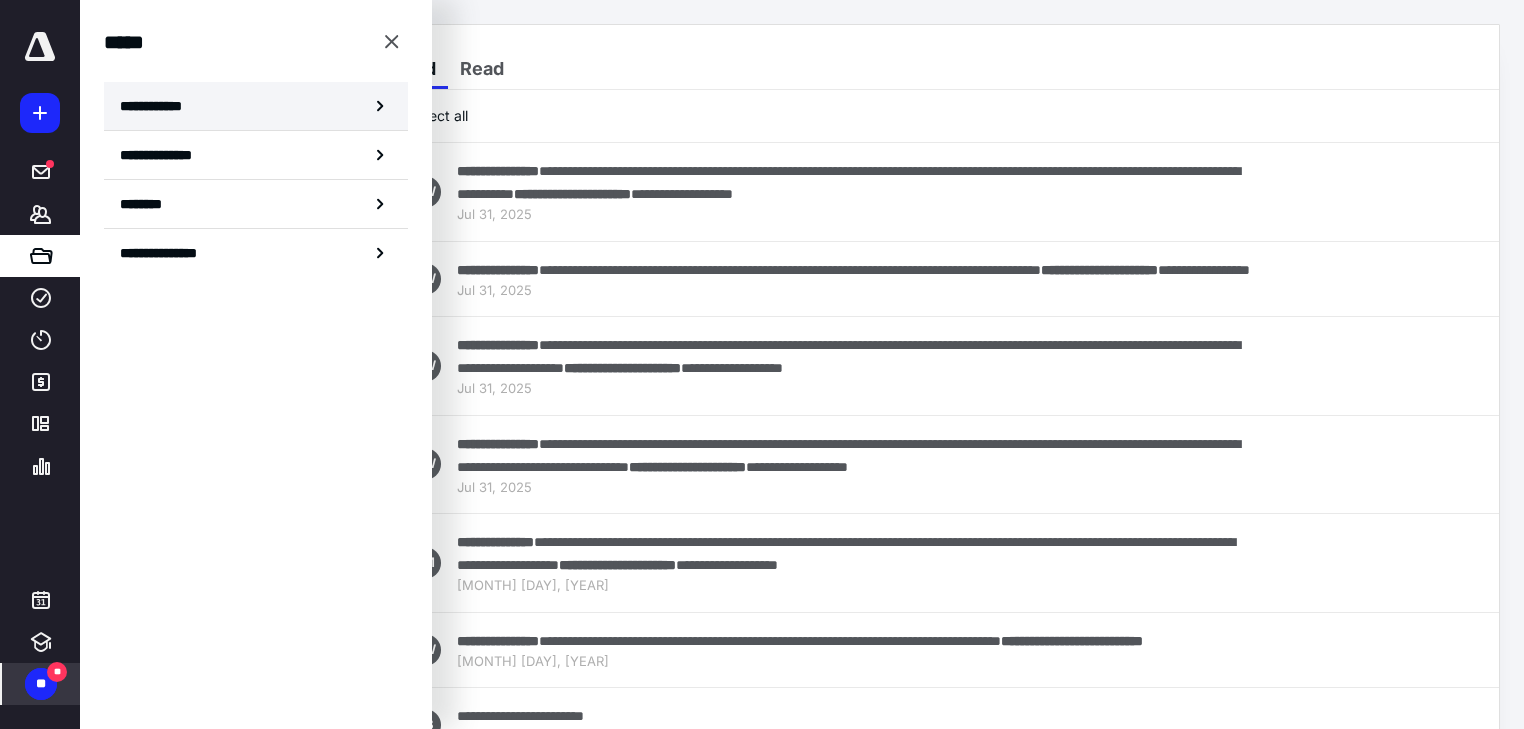 click on "**********" at bounding box center [157, 106] 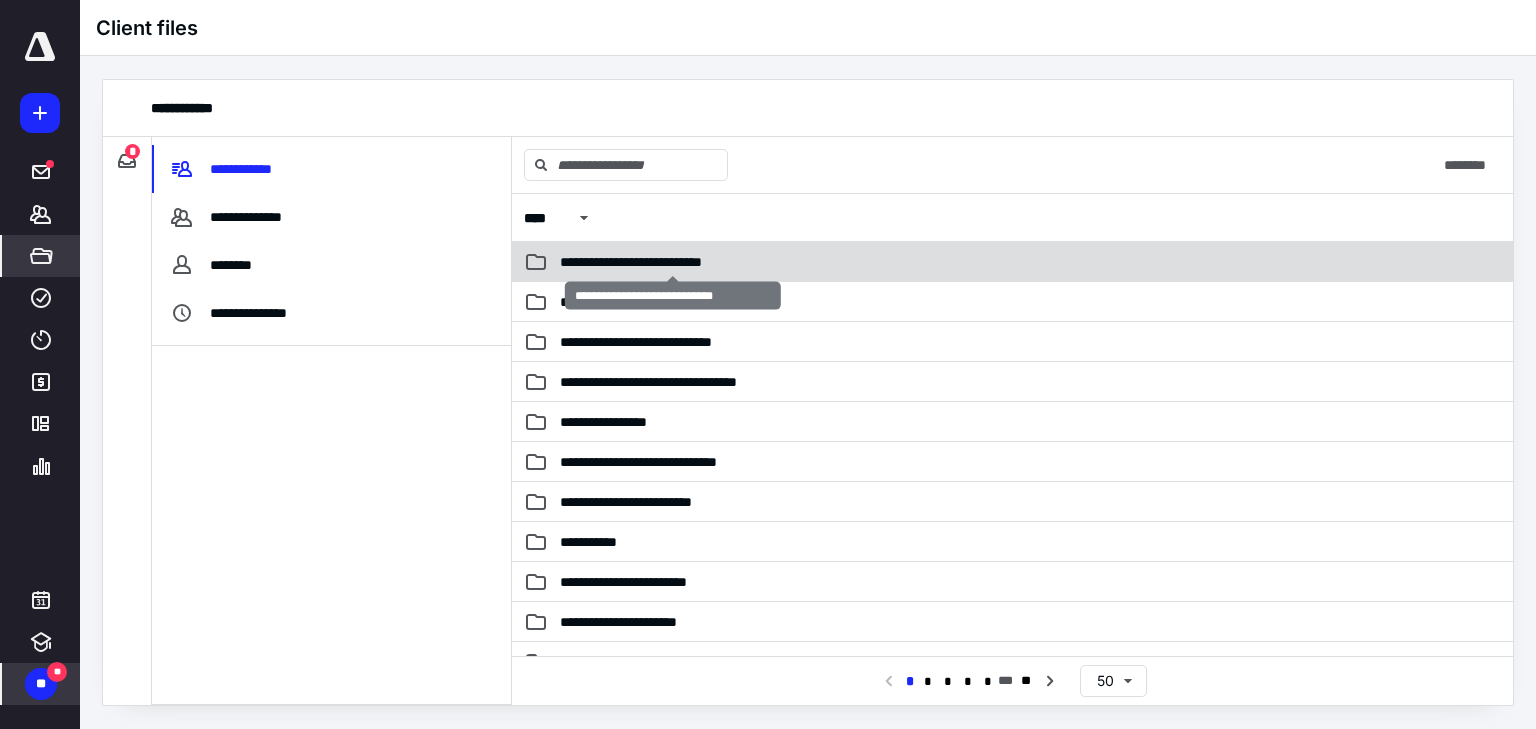 click on "**********" at bounding box center (673, 262) 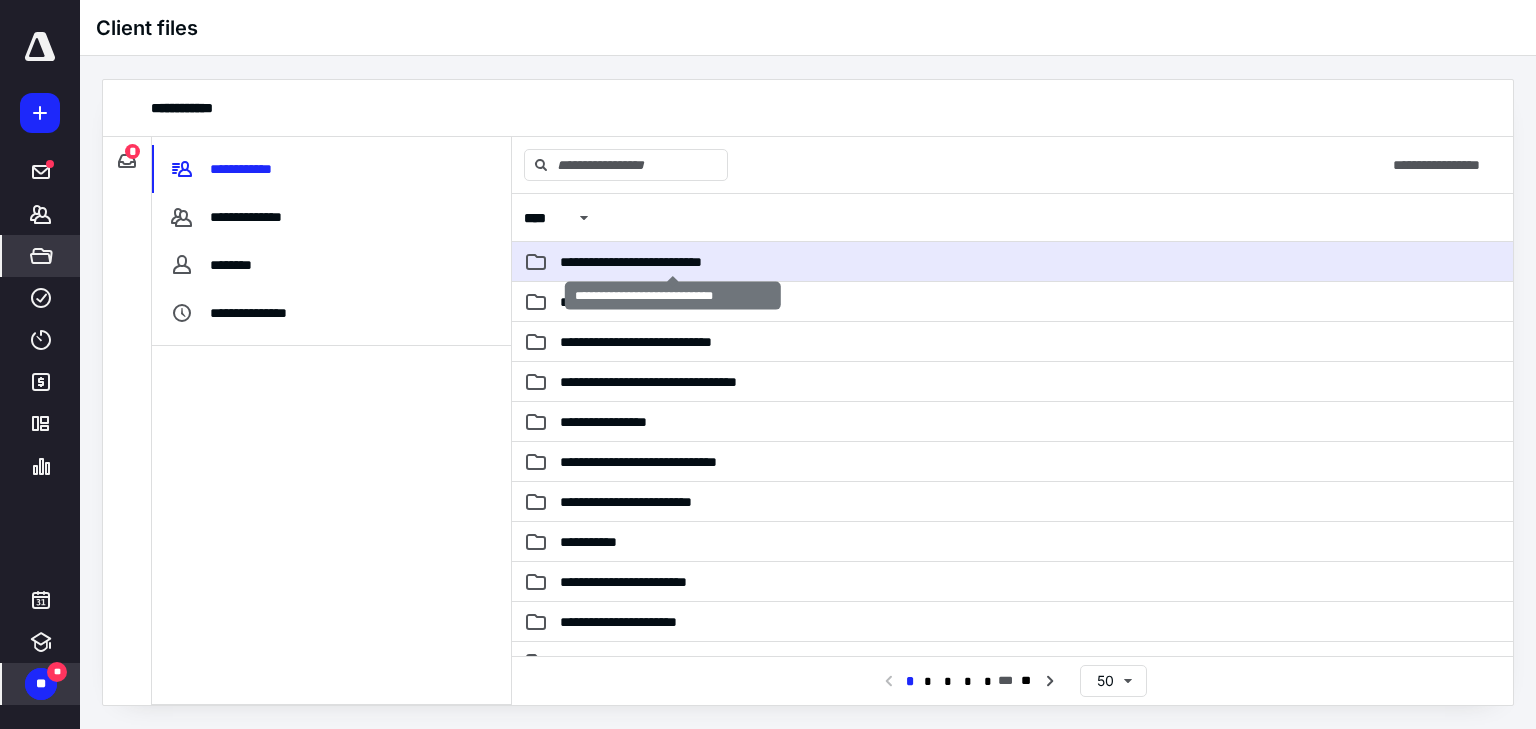 click on "**********" at bounding box center [673, 262] 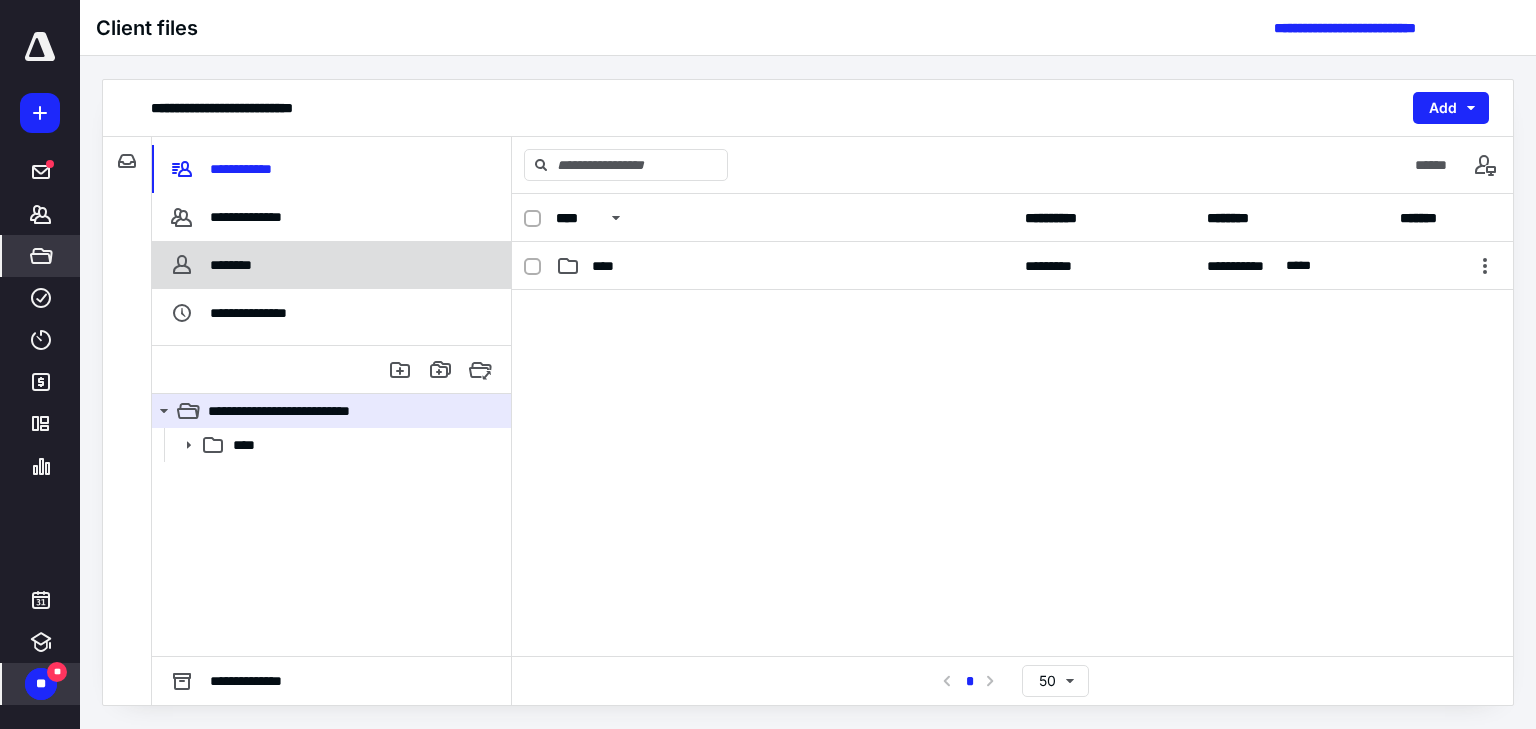 click on "********" at bounding box center [331, 265] 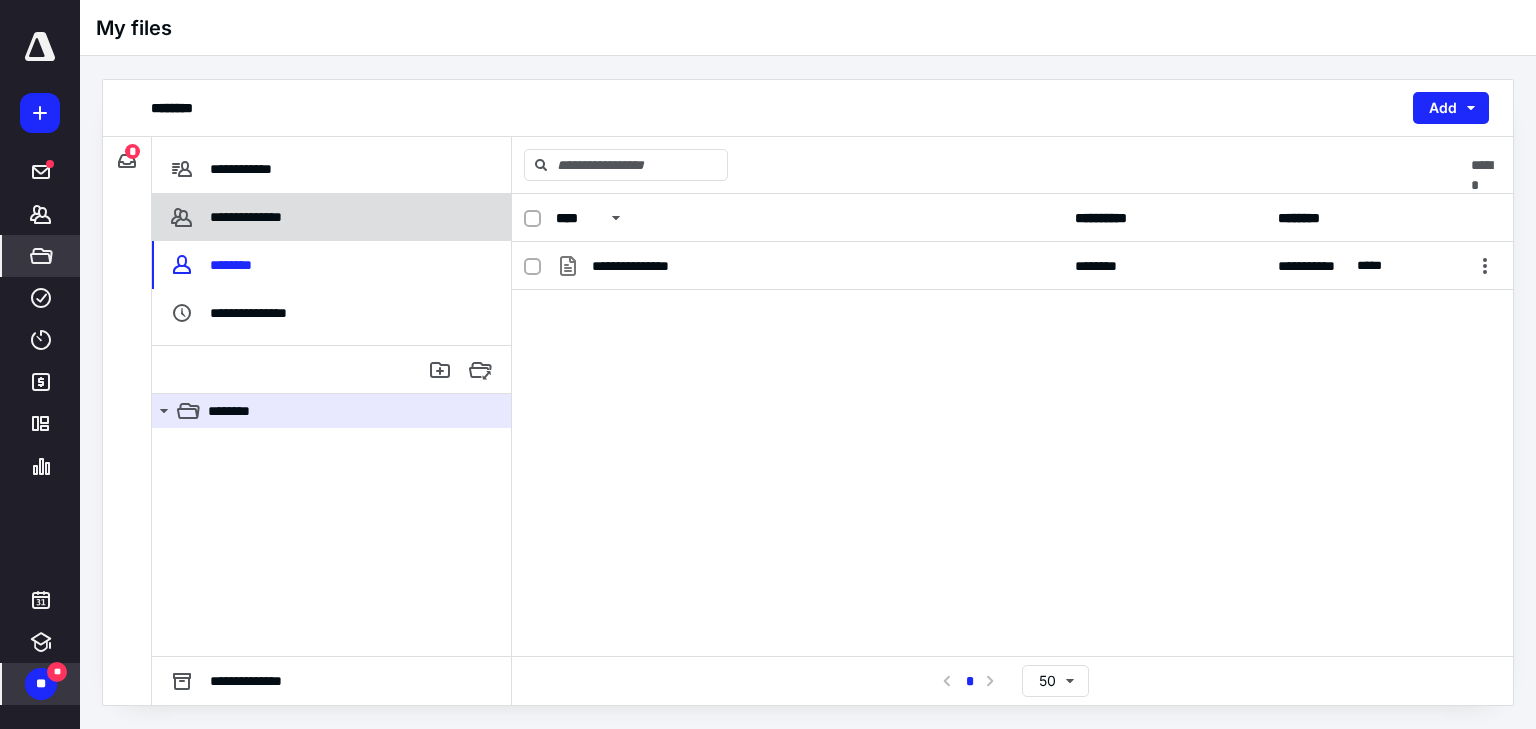 click on "**********" at bounding box center (250, 217) 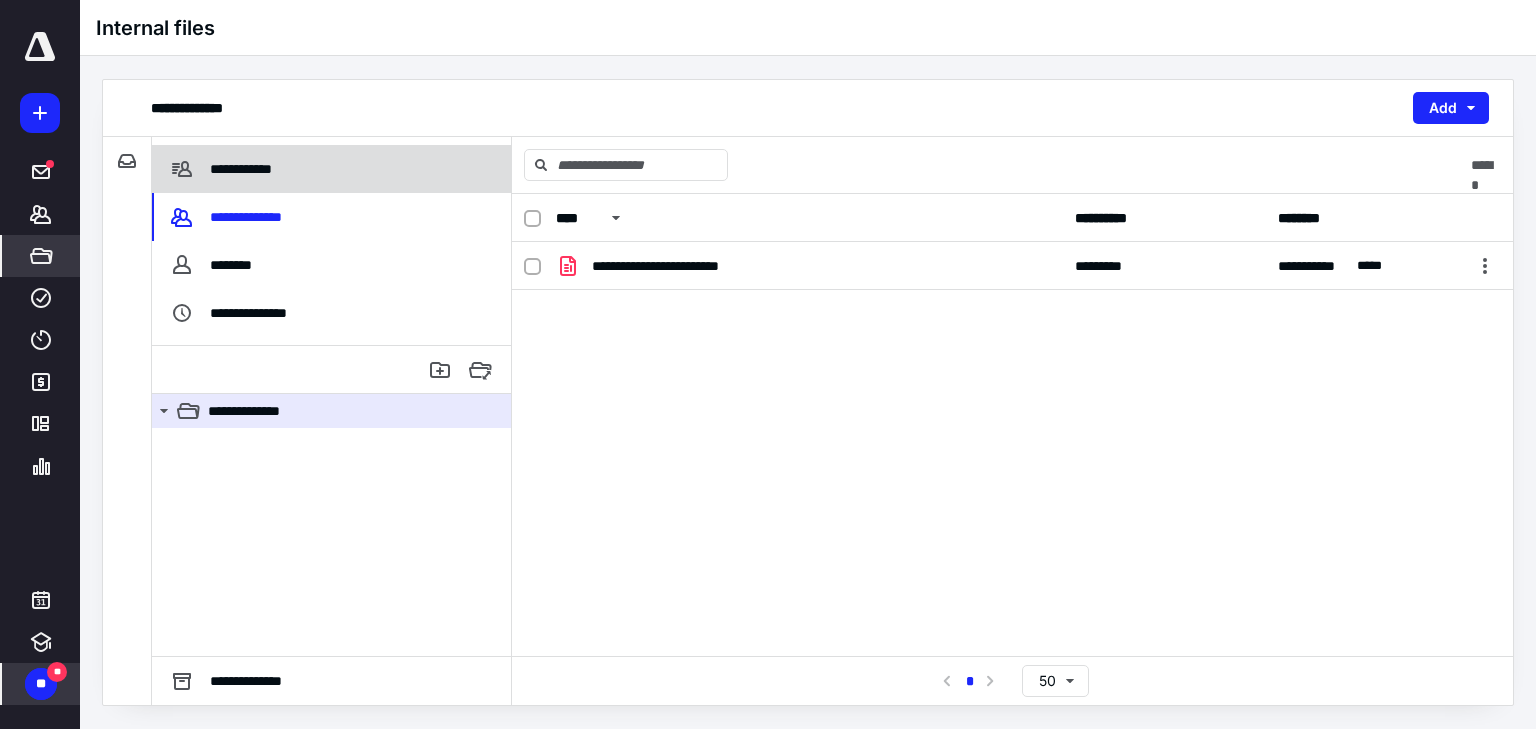 click on "**********" at bounding box center (224, 169) 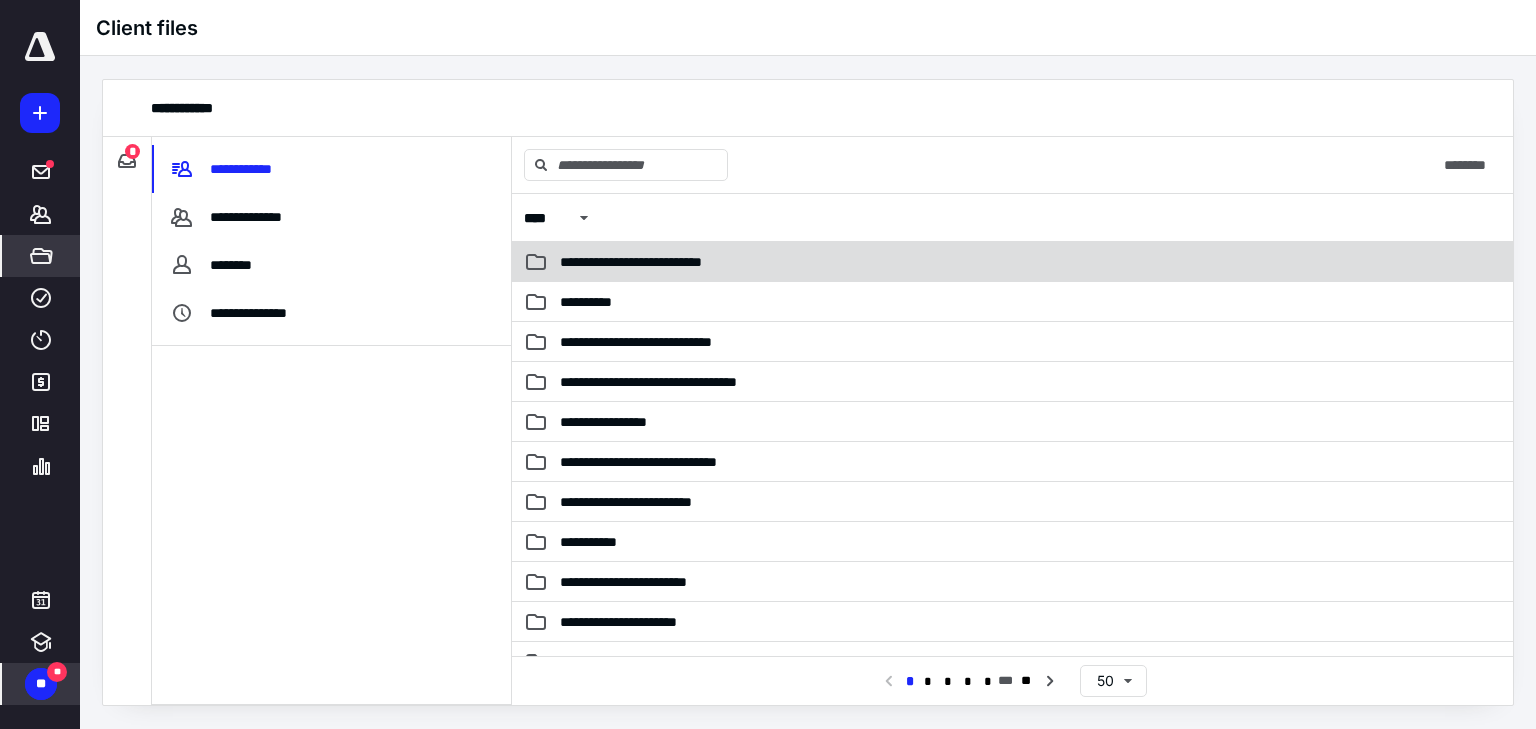 click on "**********" at bounding box center (673, 262) 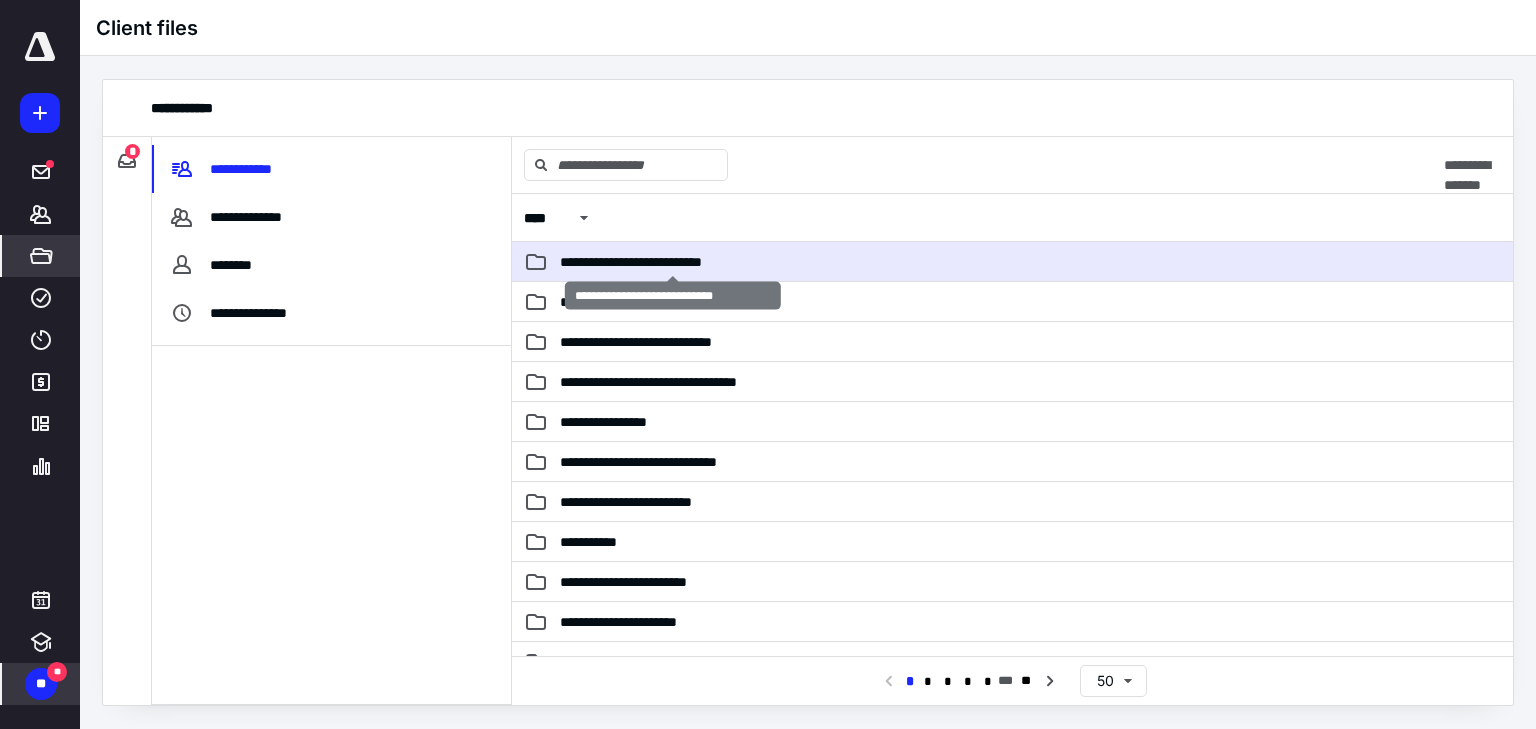 click on "**********" at bounding box center (673, 262) 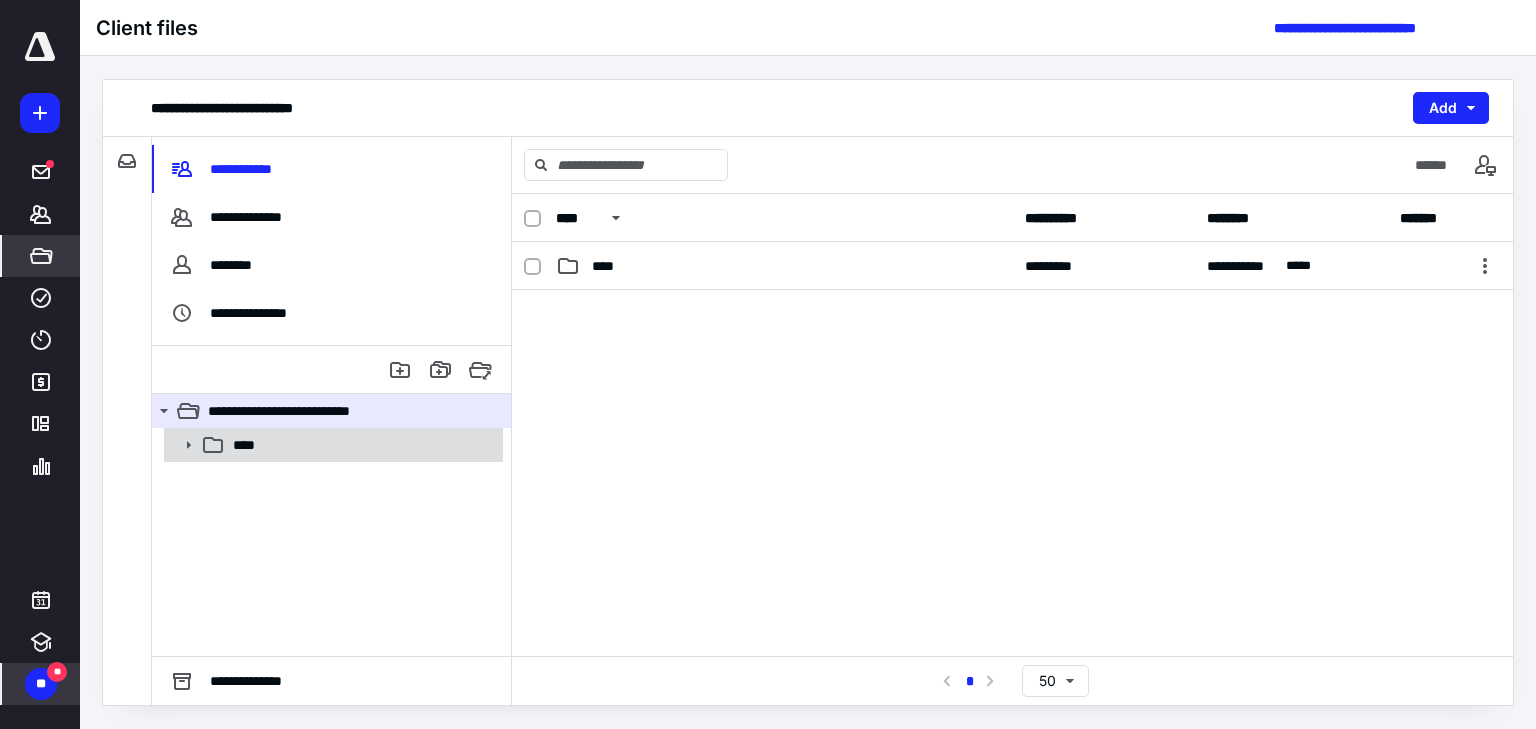 click 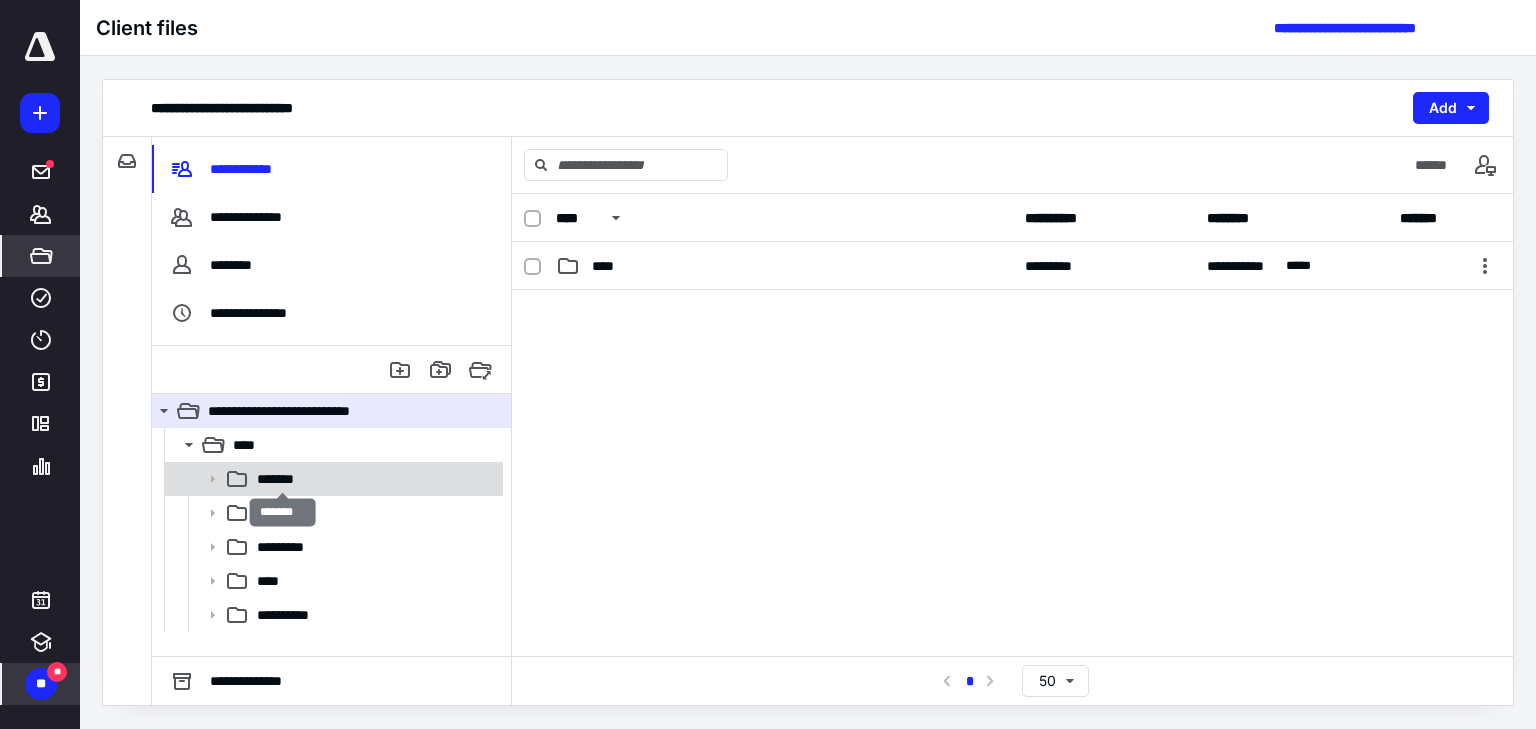click on "*******" at bounding box center (283, 479) 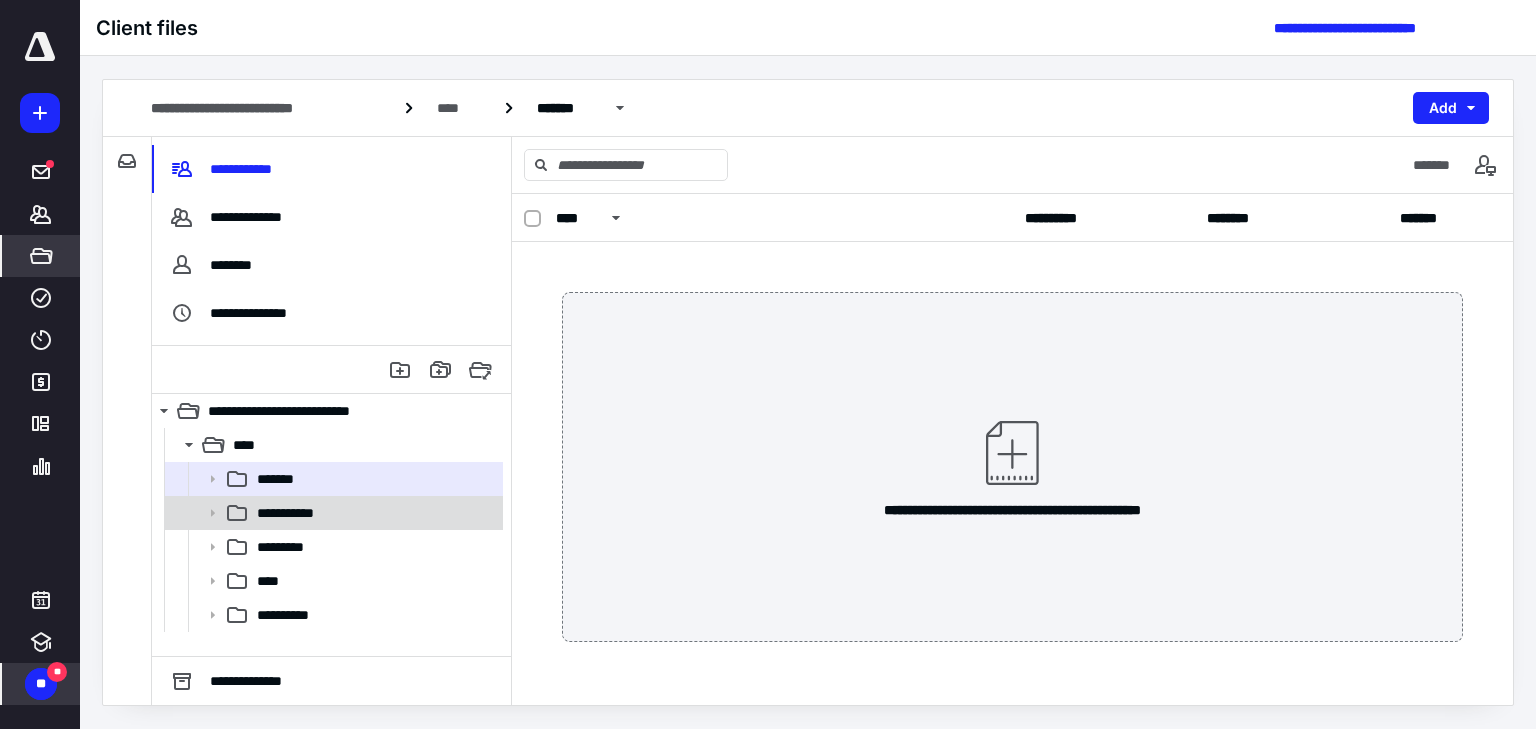 click on "**********" at bounding box center [295, 513] 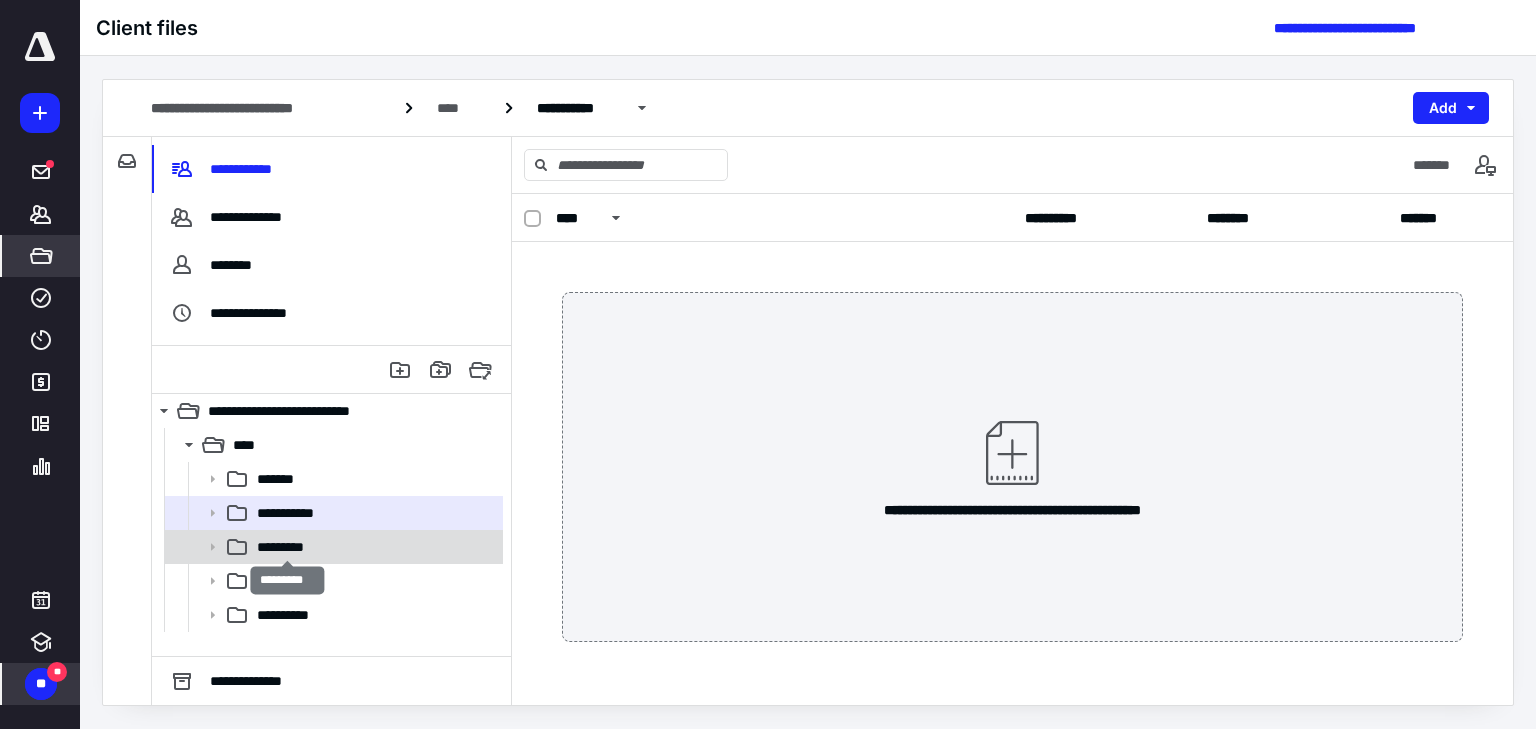 click on "*********" at bounding box center (288, 547) 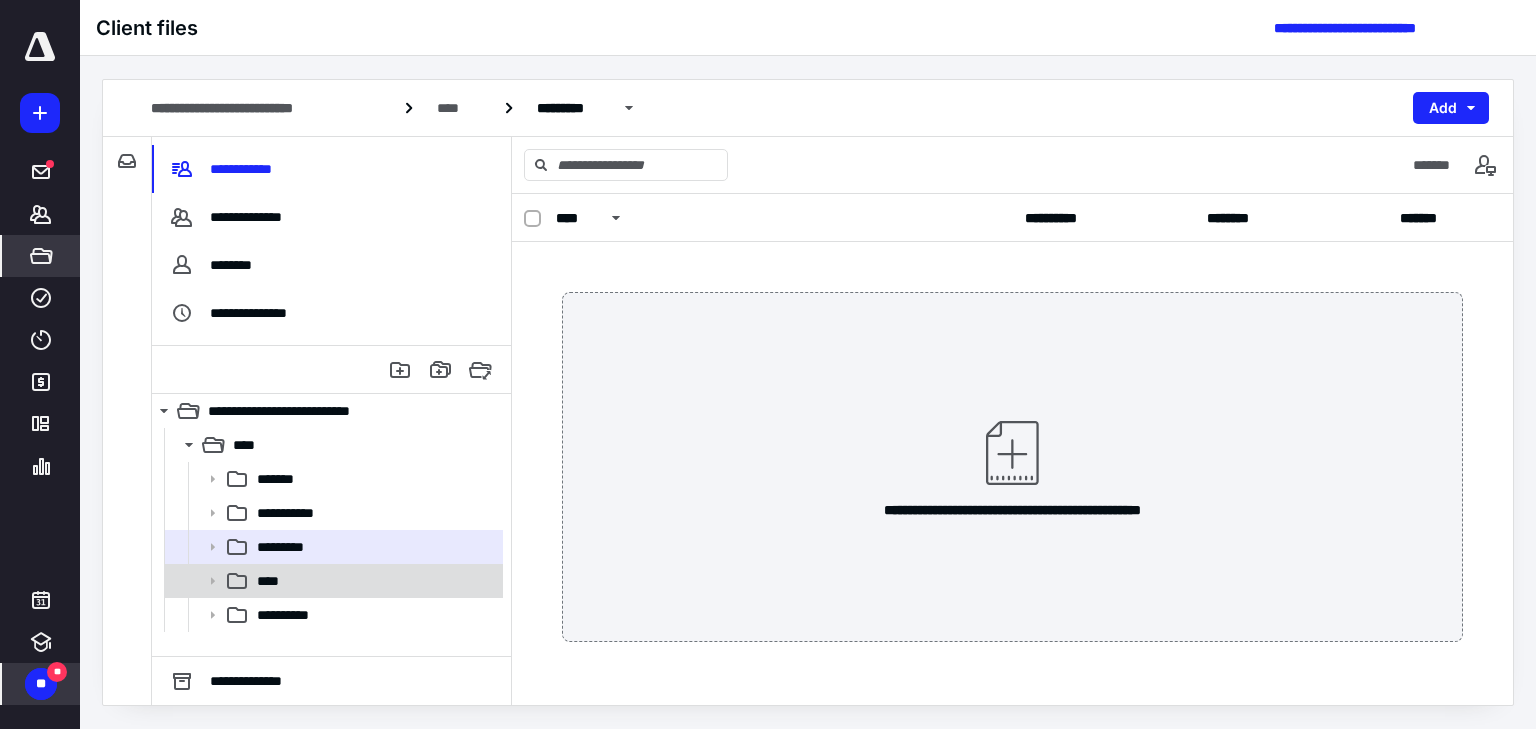 click on "****" at bounding box center [273, 581] 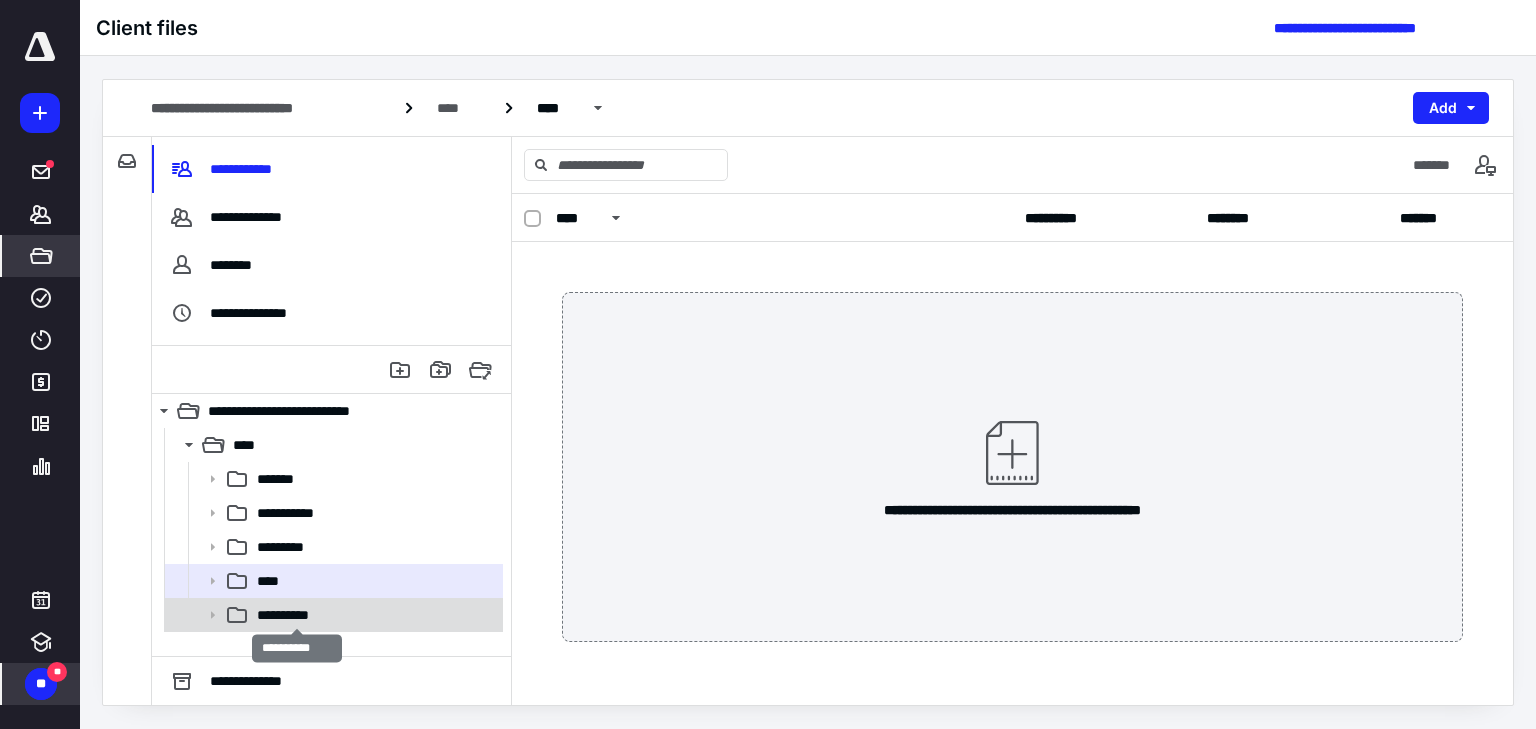 click on "**********" at bounding box center [297, 615] 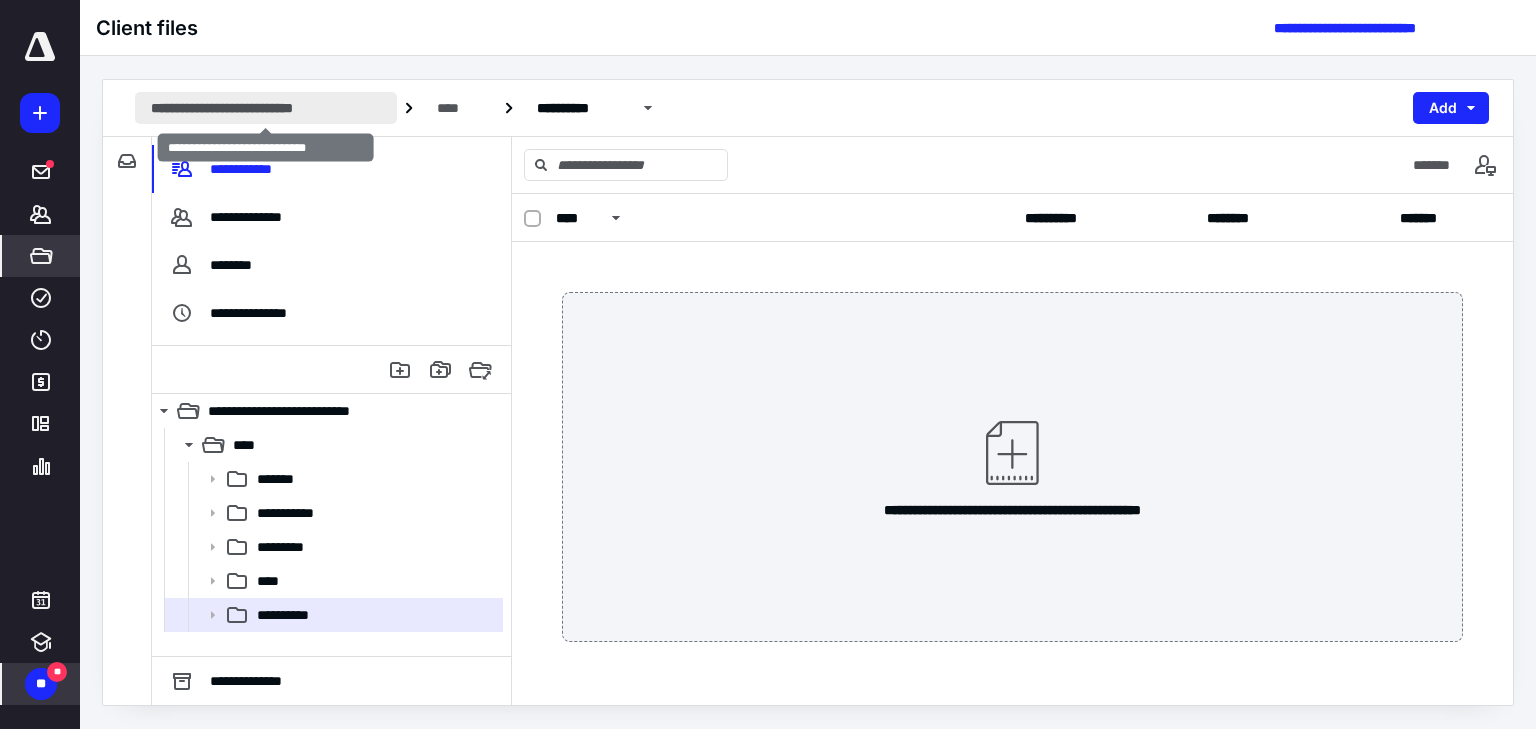 click on "**********" at bounding box center [266, 108] 